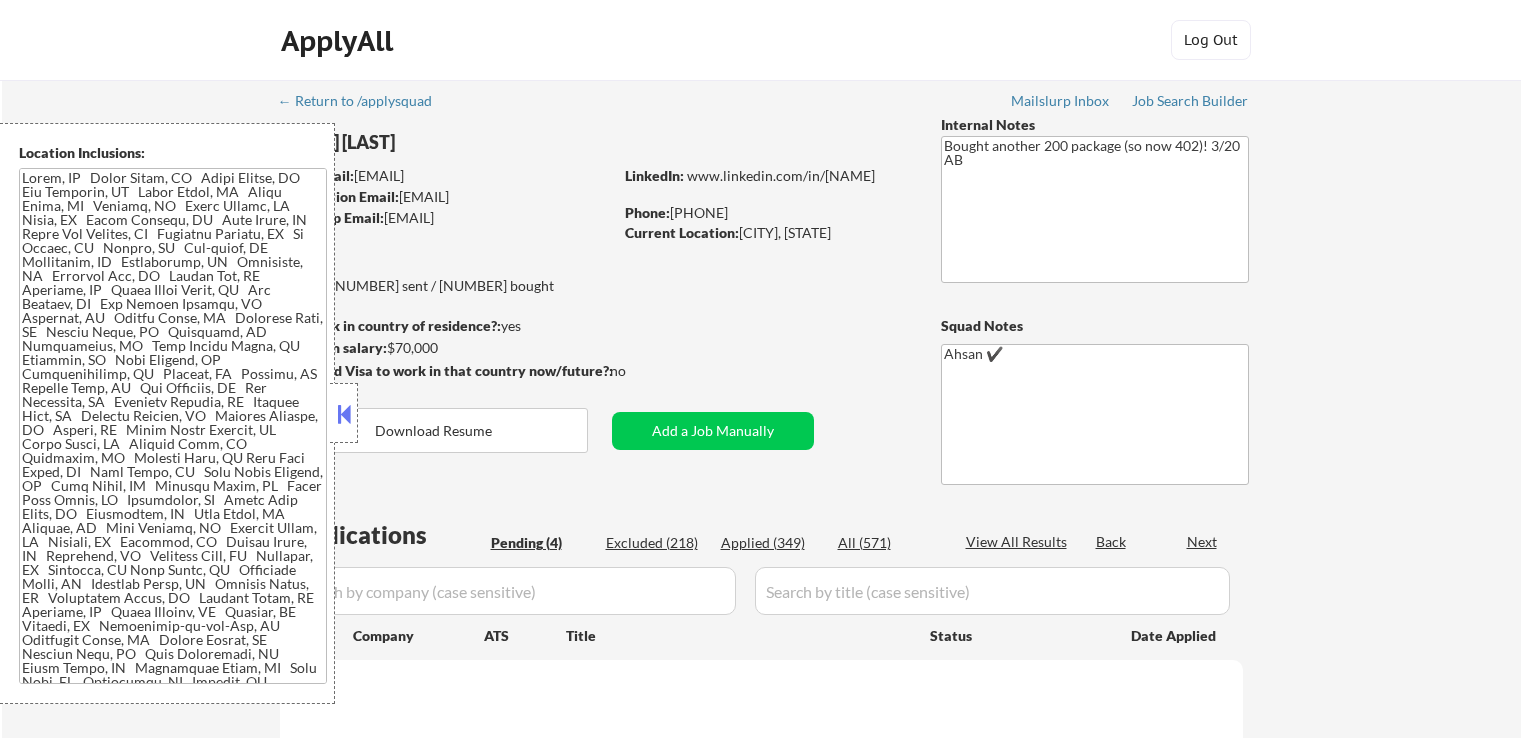 scroll, scrollTop: 0, scrollLeft: 0, axis: both 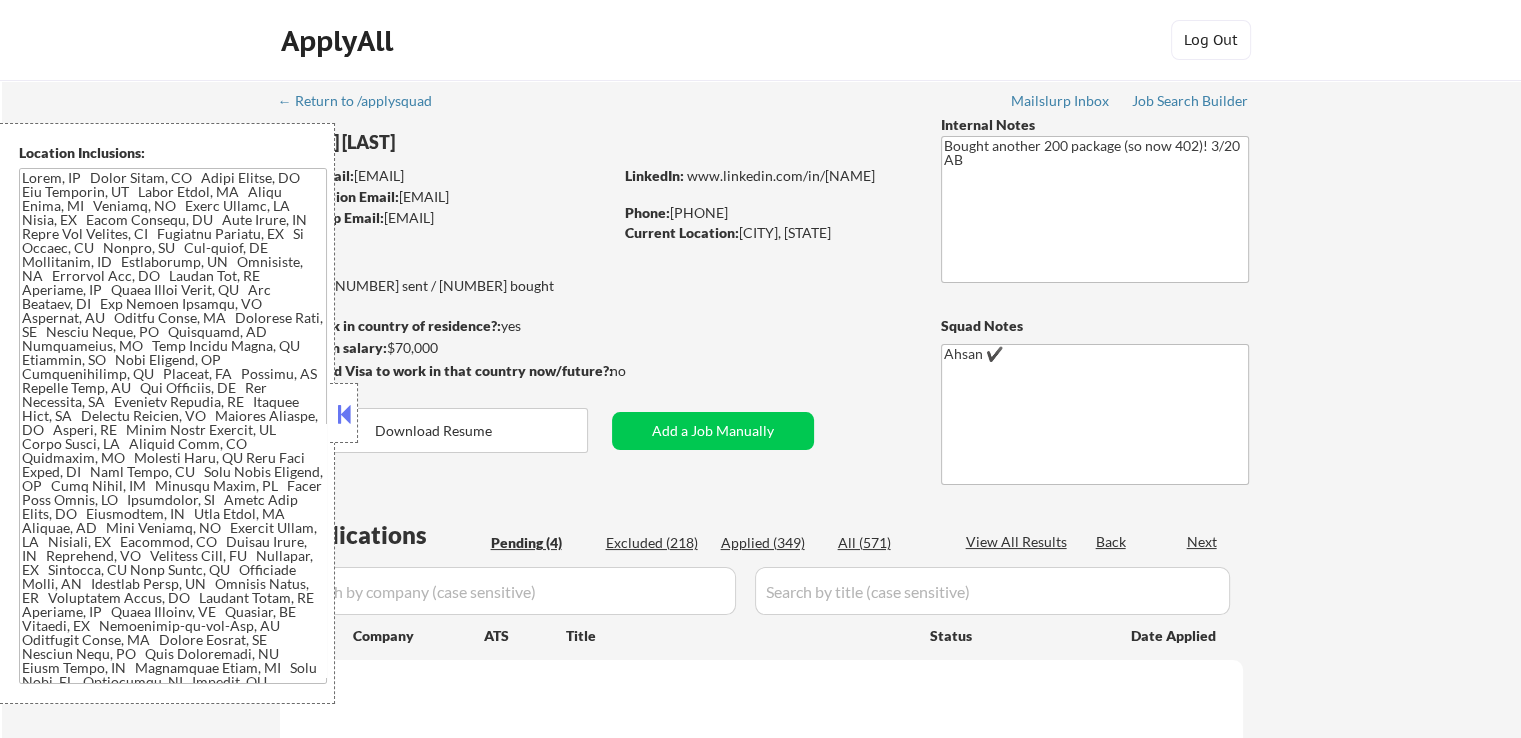 select on ""pending"" 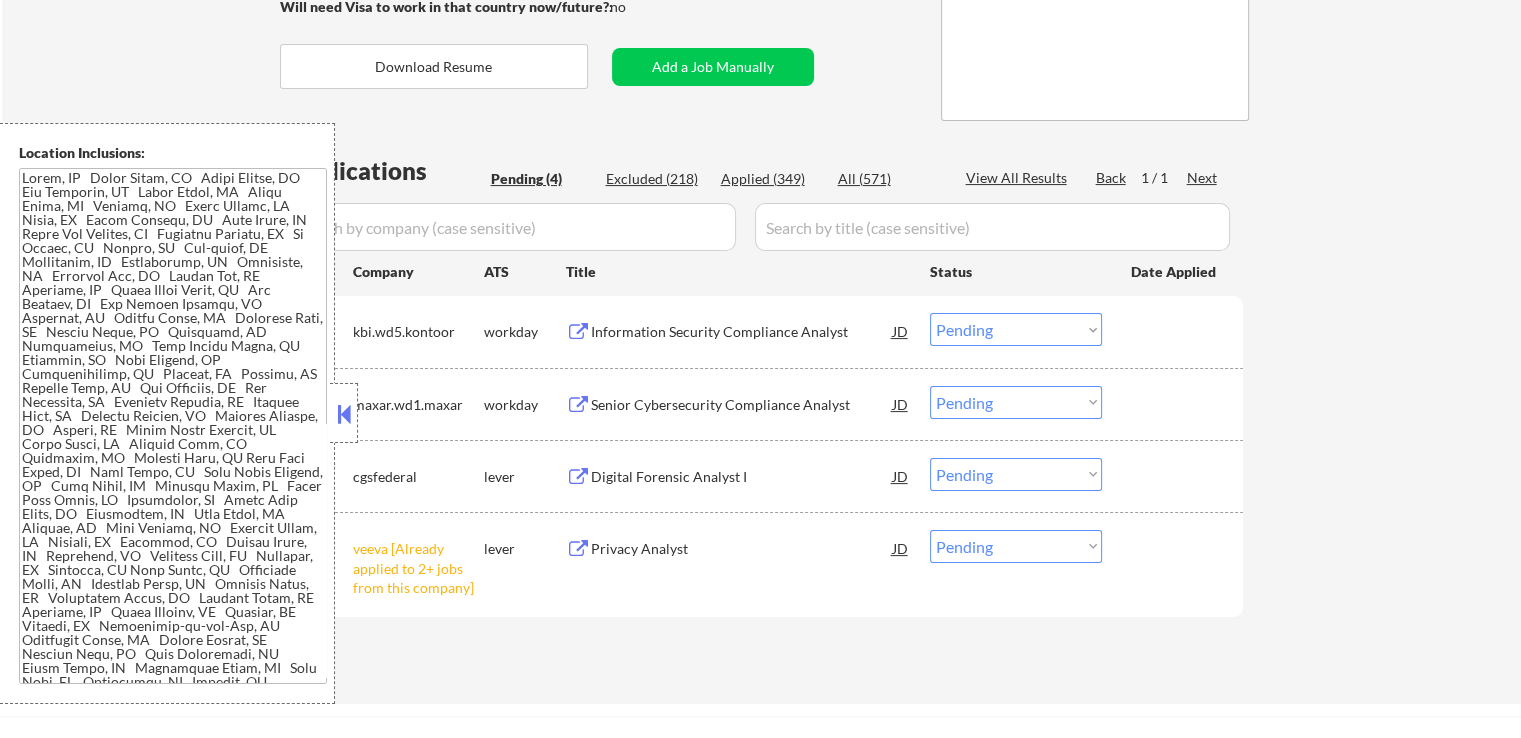 scroll, scrollTop: 500, scrollLeft: 0, axis: vertical 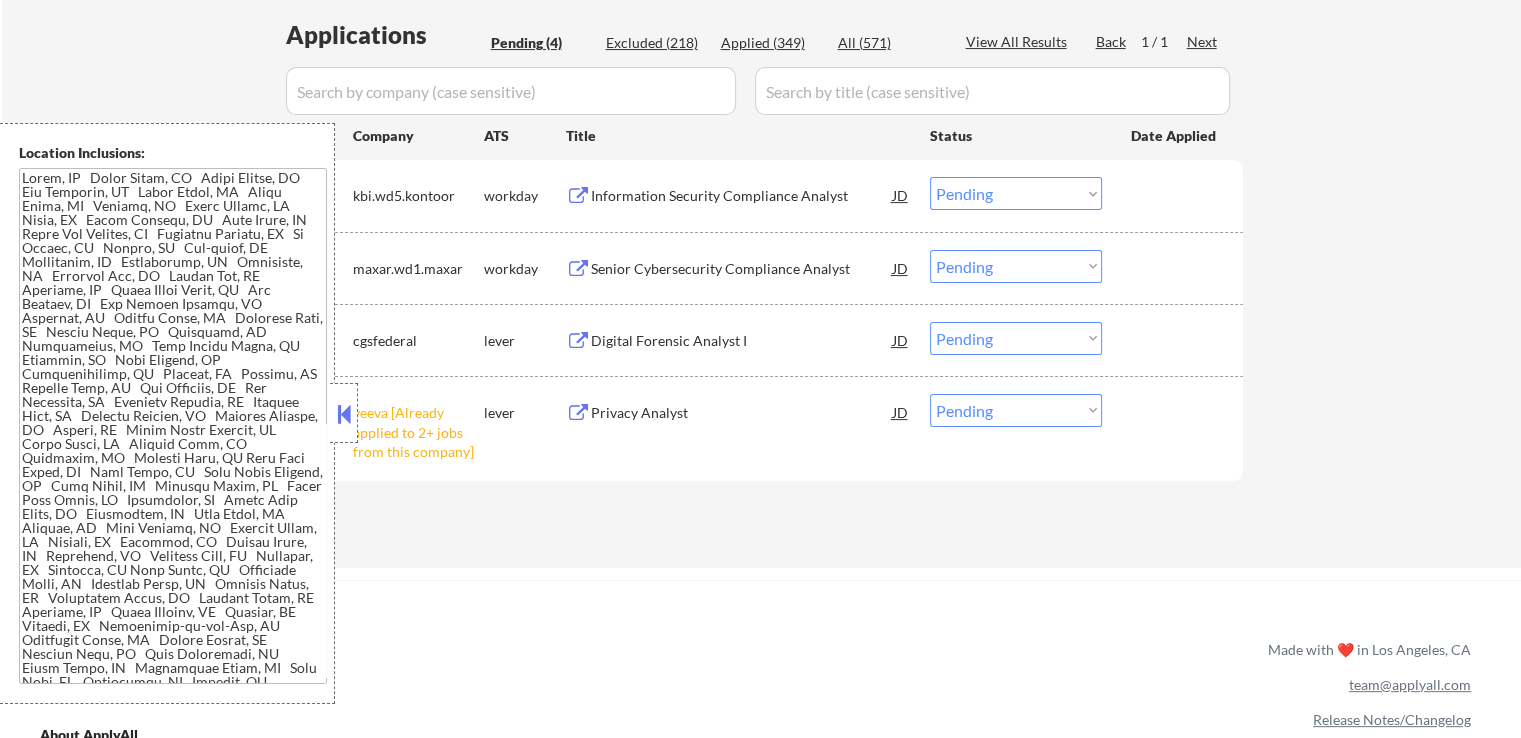 click on "Digital Forensic Analyst I" at bounding box center [742, 341] 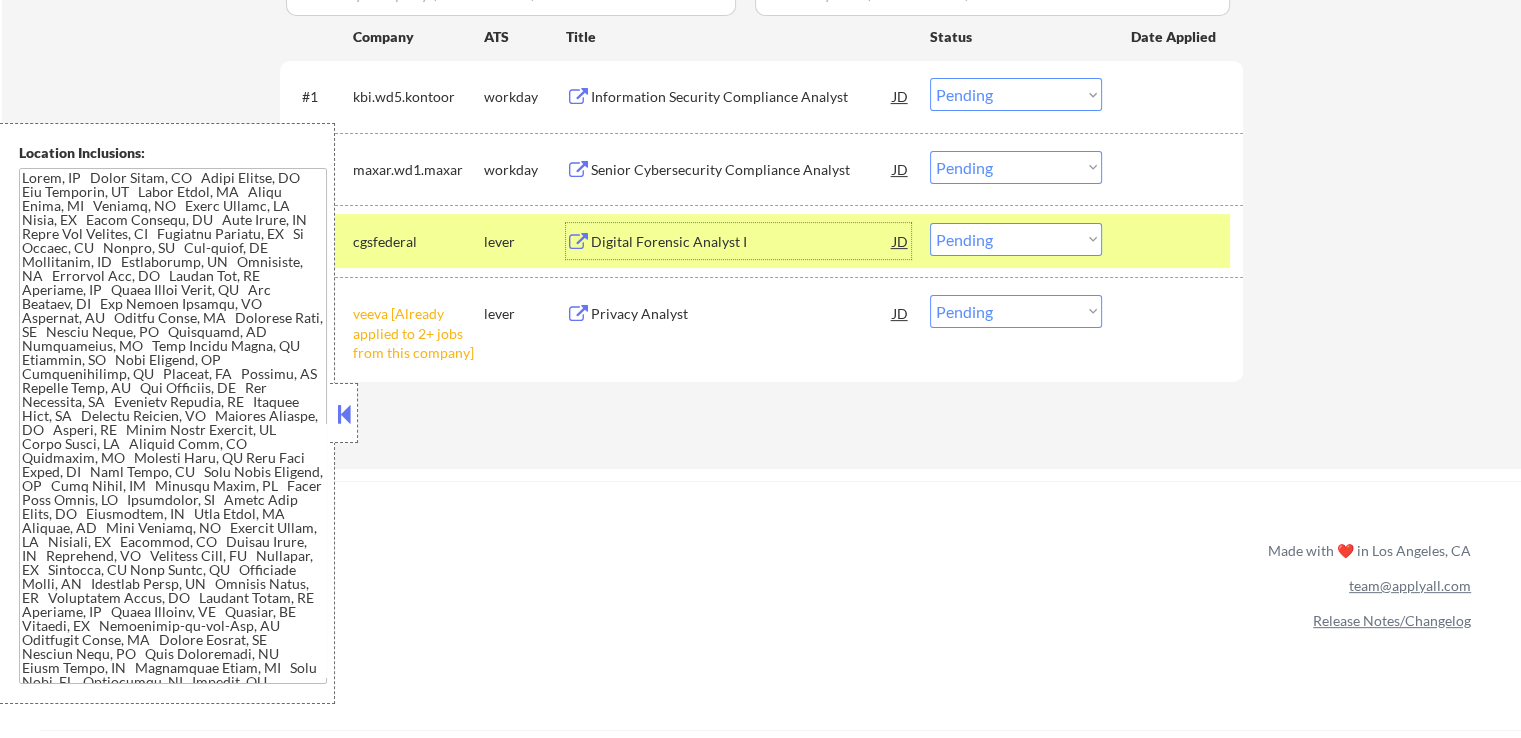 scroll, scrollTop: 600, scrollLeft: 0, axis: vertical 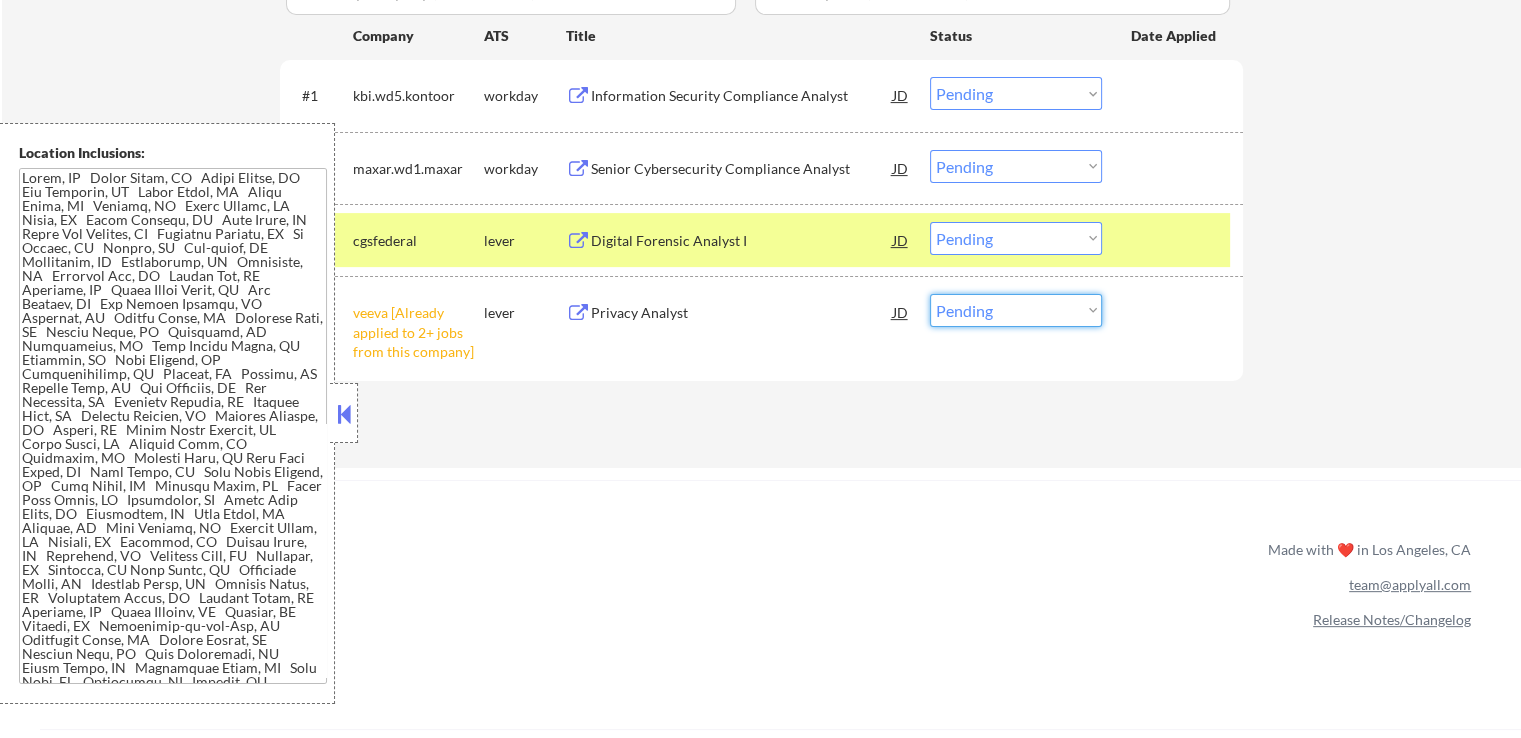 click on "Choose an option... Pending Applied Excluded (Questions) Excluded (Expired) Excluded (Location) Excluded (Bad Match) Excluded (Blocklist) Excluded (Salary) Excluded (Other)" at bounding box center (1016, 310) 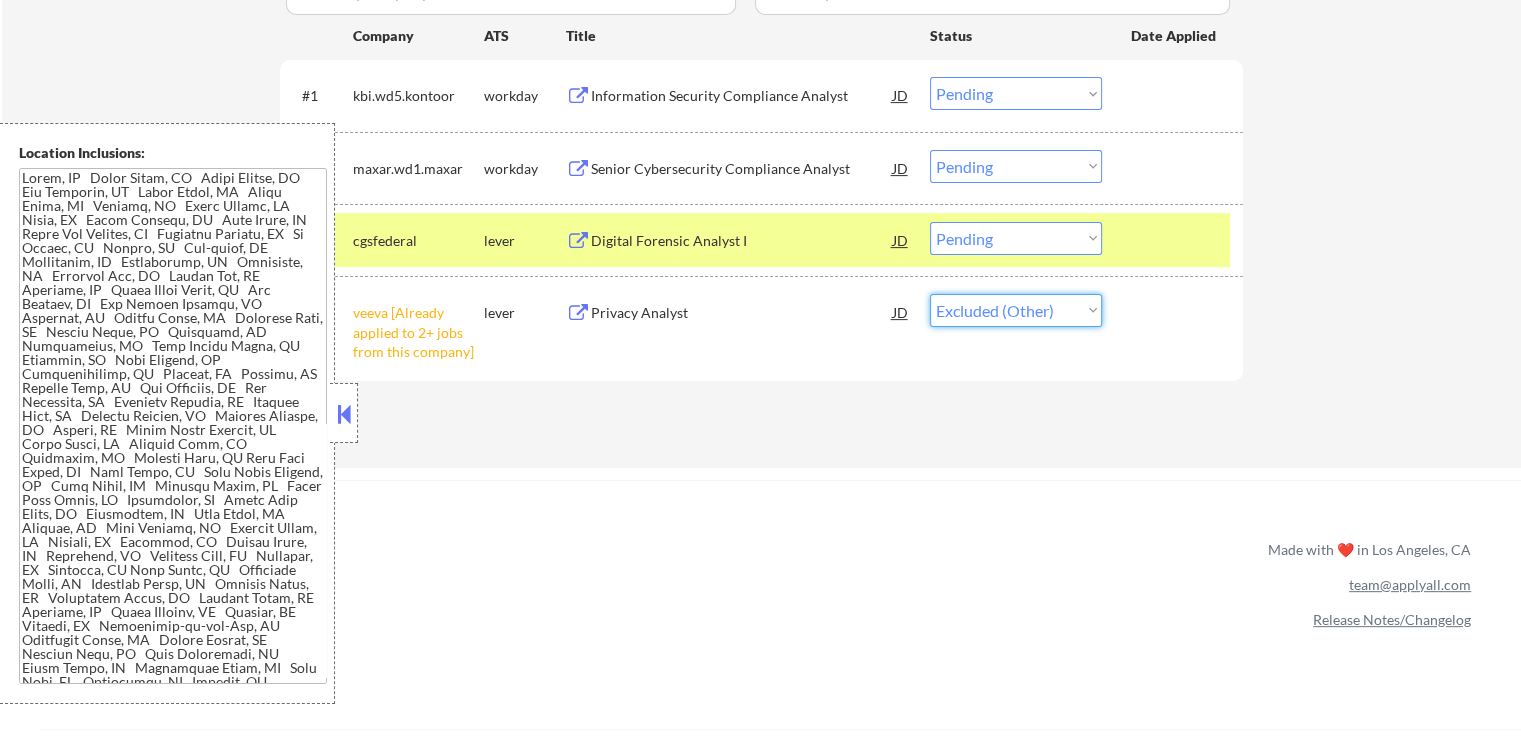 click on "Choose an option... Pending Applied Excluded (Questions) Excluded (Expired) Excluded (Location) Excluded (Bad Match) Excluded (Blocklist) Excluded (Salary) Excluded (Other)" at bounding box center [1016, 310] 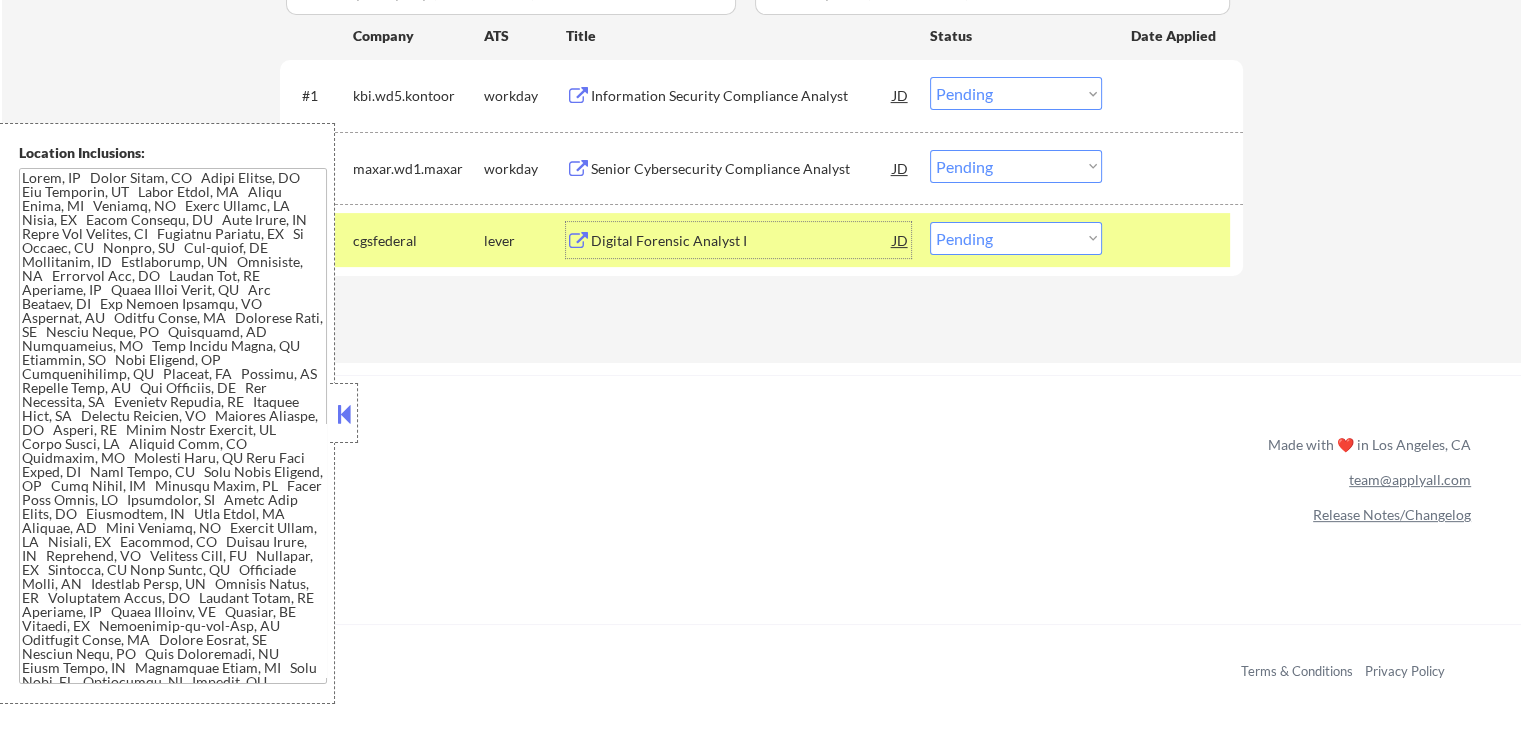 click on "Digital Forensic Analyst I" at bounding box center (742, 241) 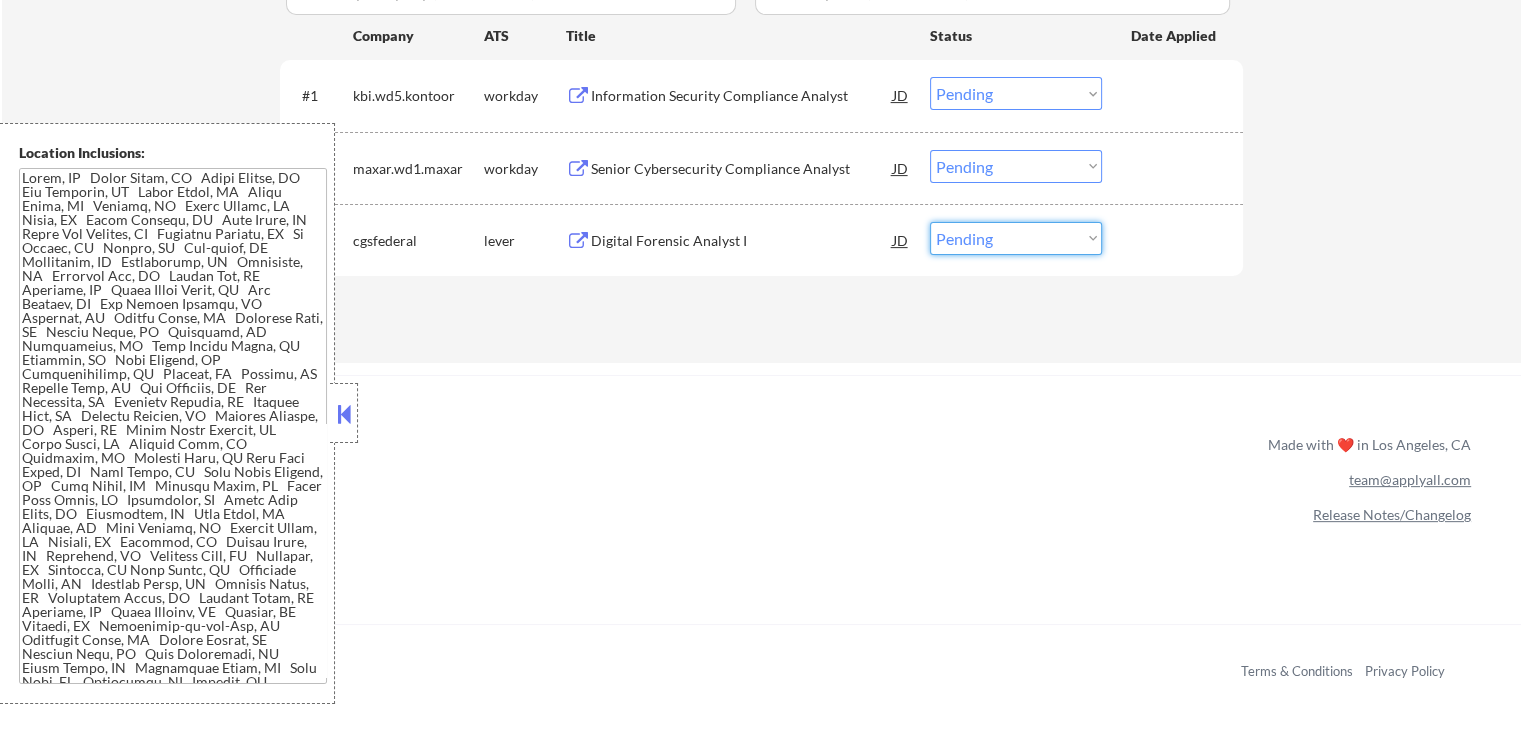 click on "Choose an option... Pending Applied Excluded (Questions) Excluded (Expired) Excluded (Location) Excluded (Bad Match) Excluded (Blocklist) Excluded (Salary) Excluded (Other)" at bounding box center (1016, 238) 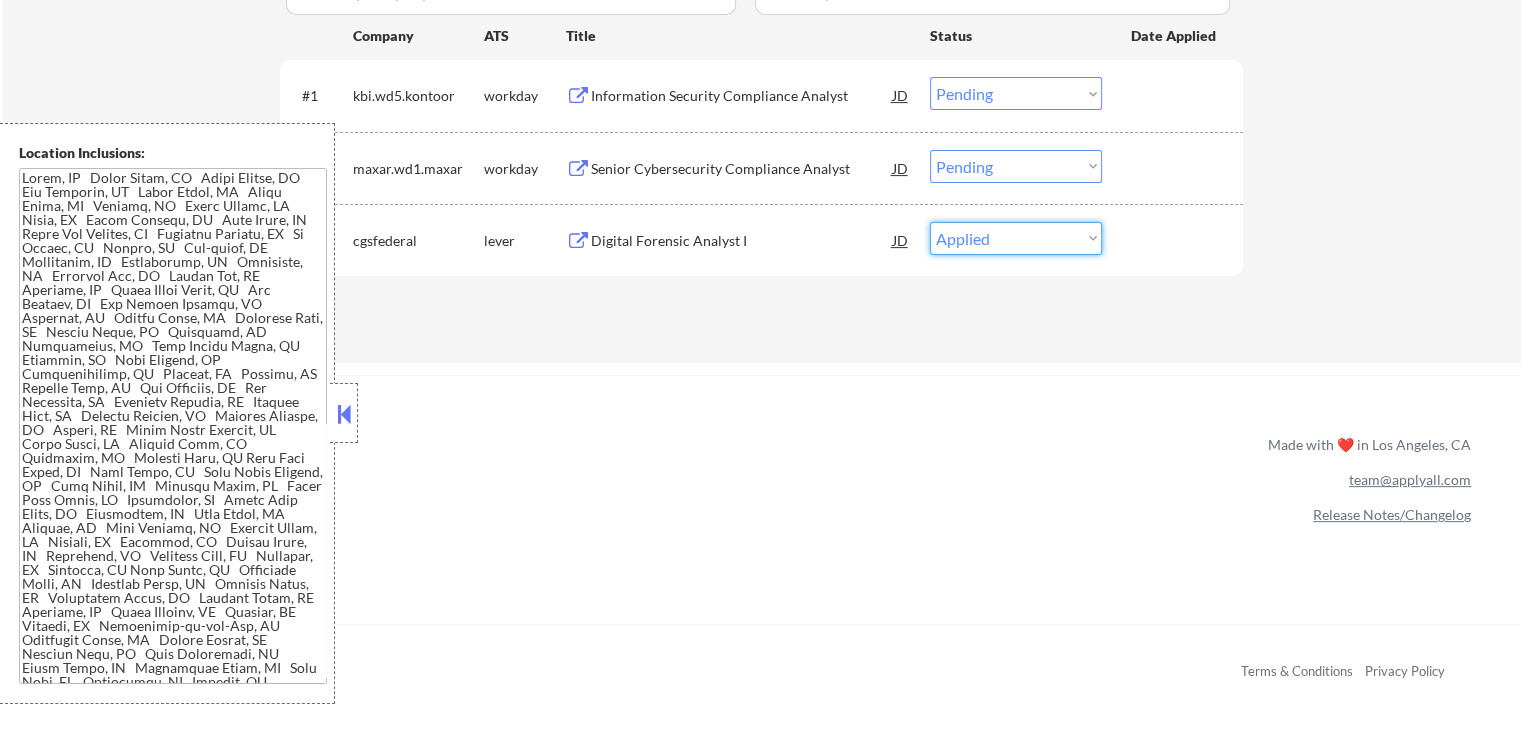 click on "Choose an option... Pending Applied Excluded (Questions) Excluded (Expired) Excluded (Location) Excluded (Bad Match) Excluded (Blocklist) Excluded (Salary) Excluded (Other)" at bounding box center [1016, 238] 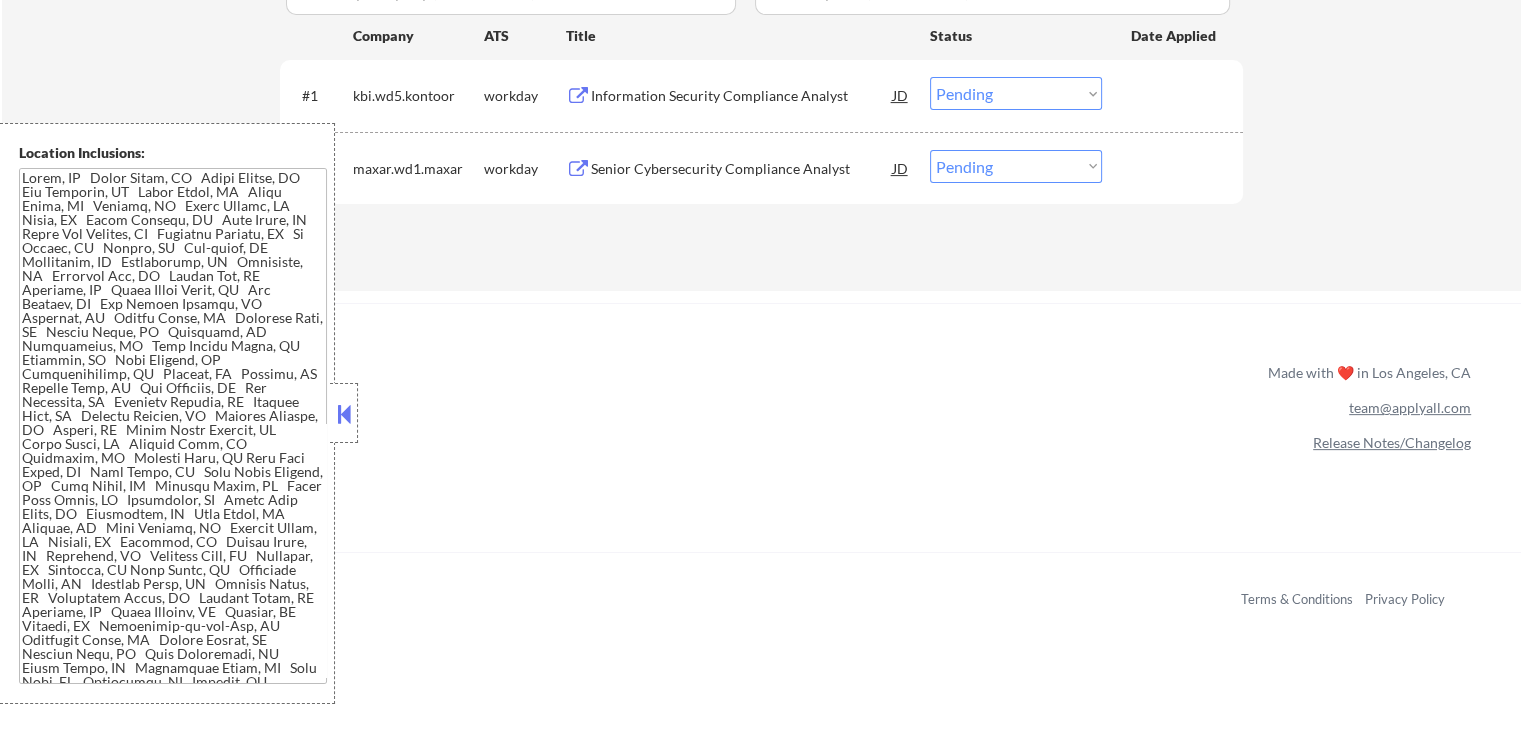 click on "Senior Cybersecurity Compliance Analyst" at bounding box center (742, 169) 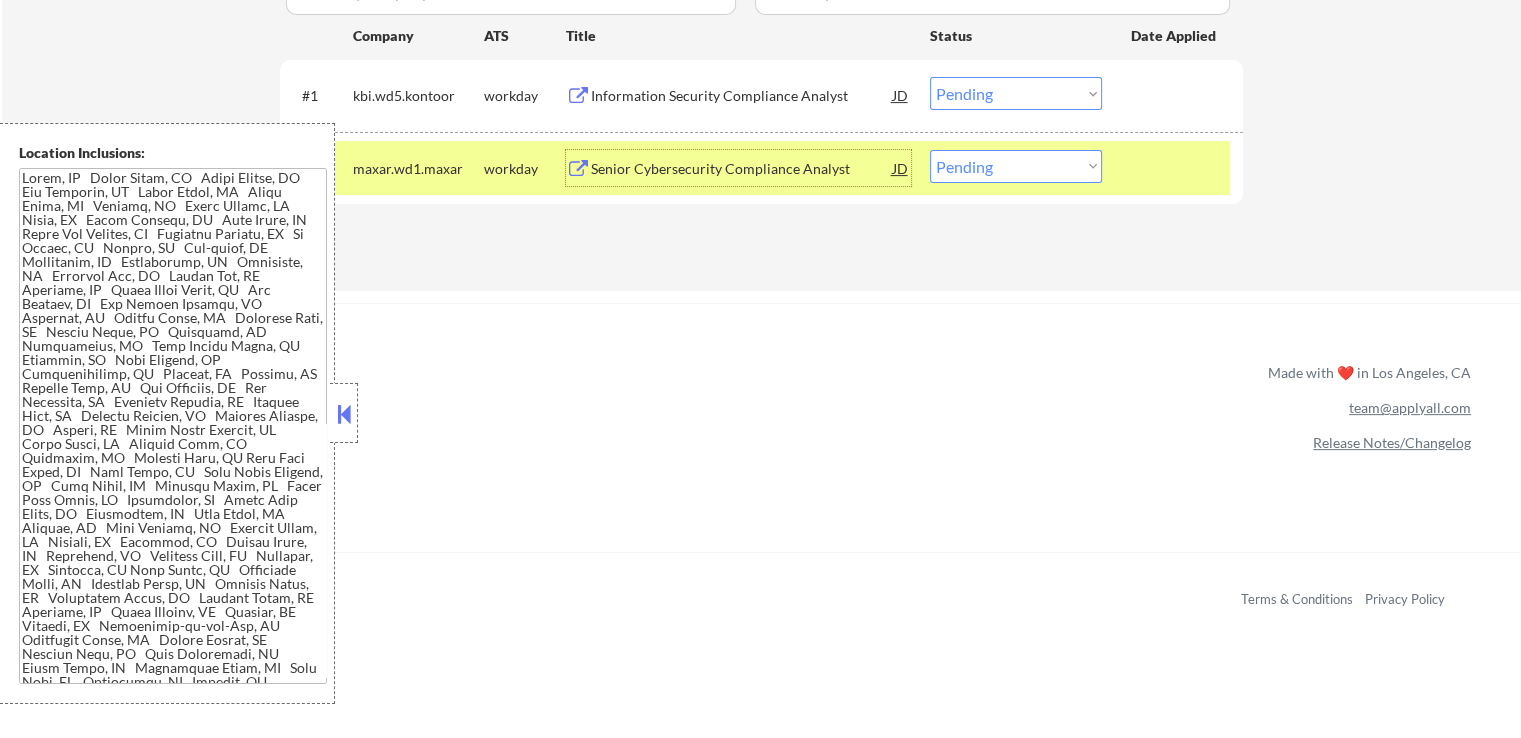 click on "Information Security Compliance Analyst" at bounding box center [742, 96] 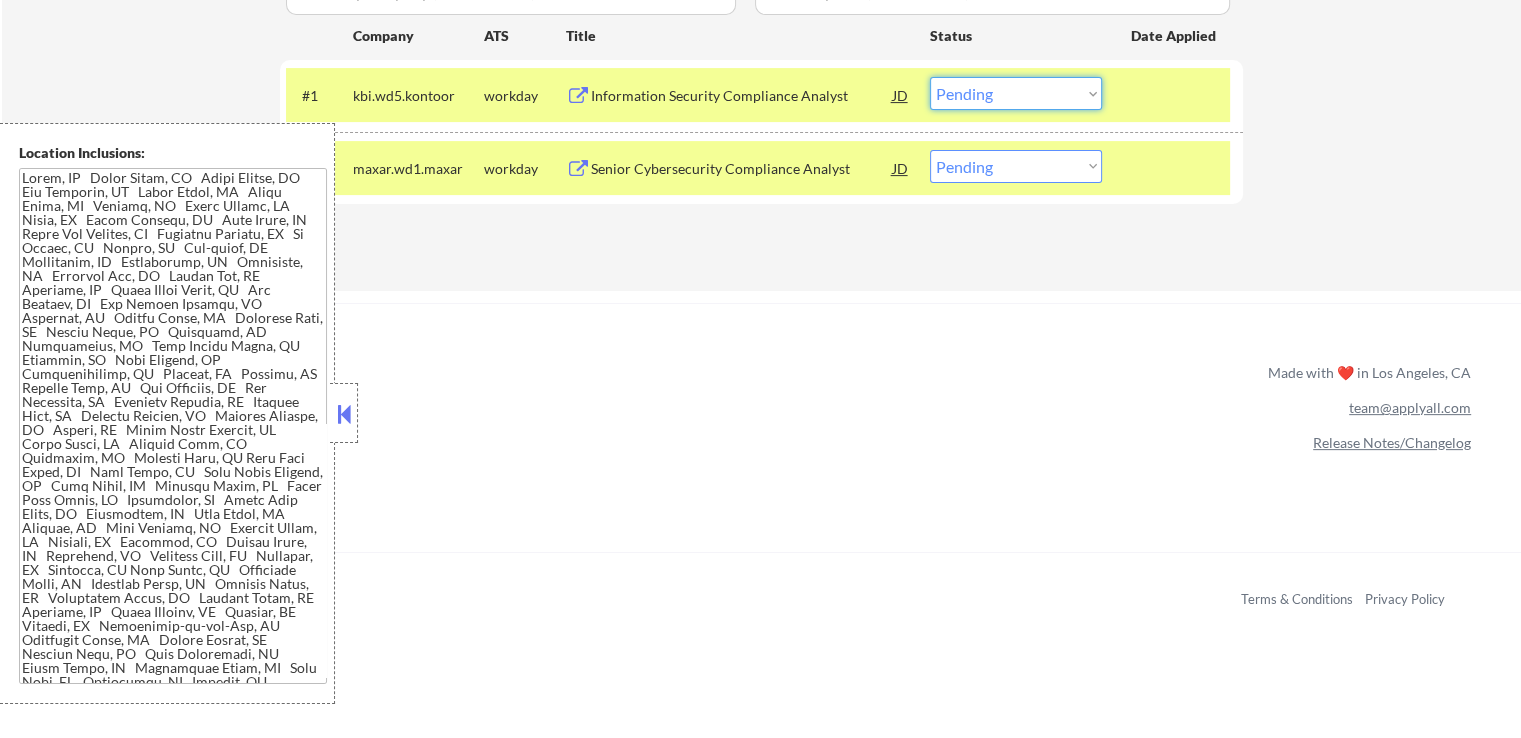 click on "Choose an option... Pending Applied Excluded (Questions) Excluded (Expired) Excluded (Location) Excluded (Bad Match) Excluded (Blocklist) Excluded (Salary) Excluded (Other)" at bounding box center [1016, 93] 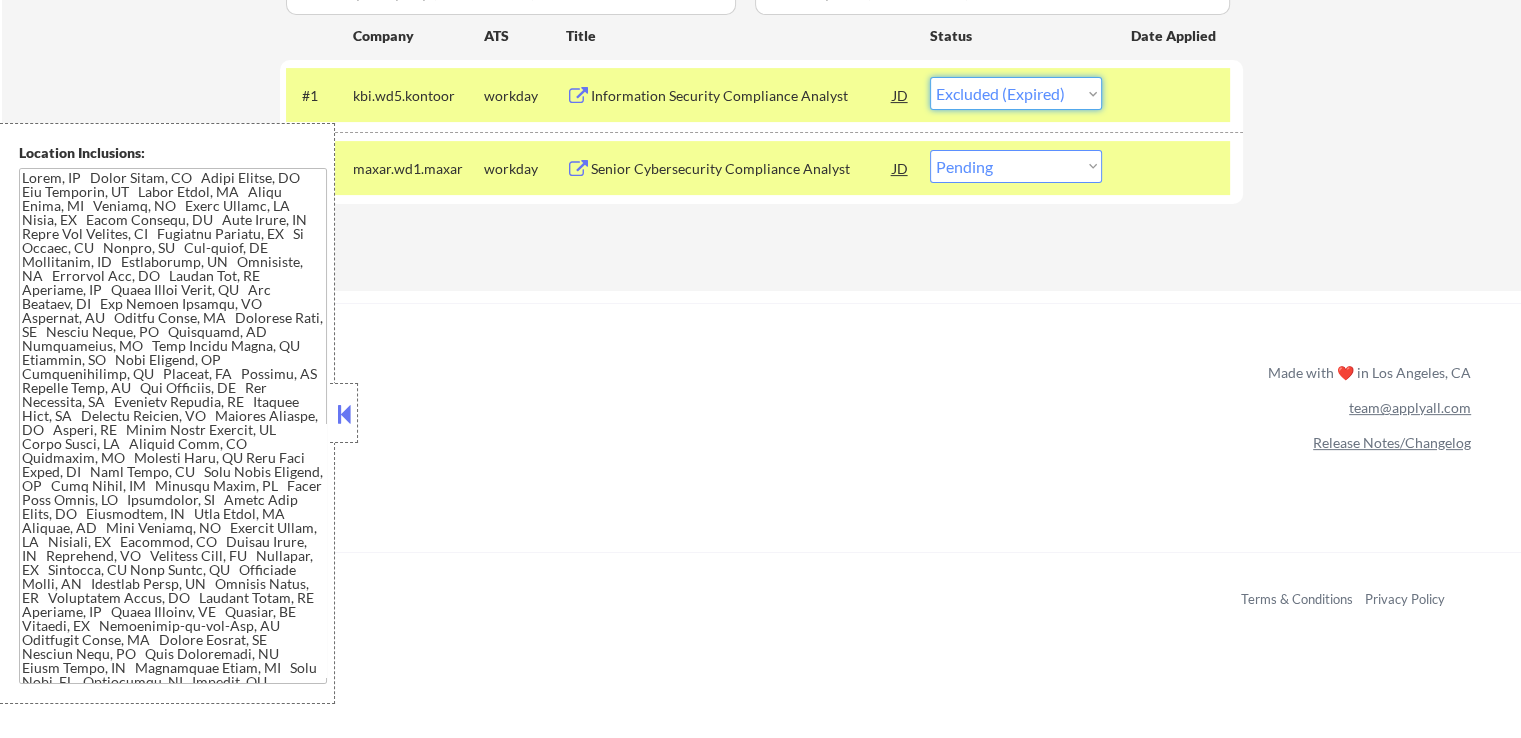 click on "Choose an option... Pending Applied Excluded (Questions) Excluded (Expired) Excluded (Location) Excluded (Bad Match) Excluded (Blocklist) Excluded (Salary) Excluded (Other)" at bounding box center (1016, 93) 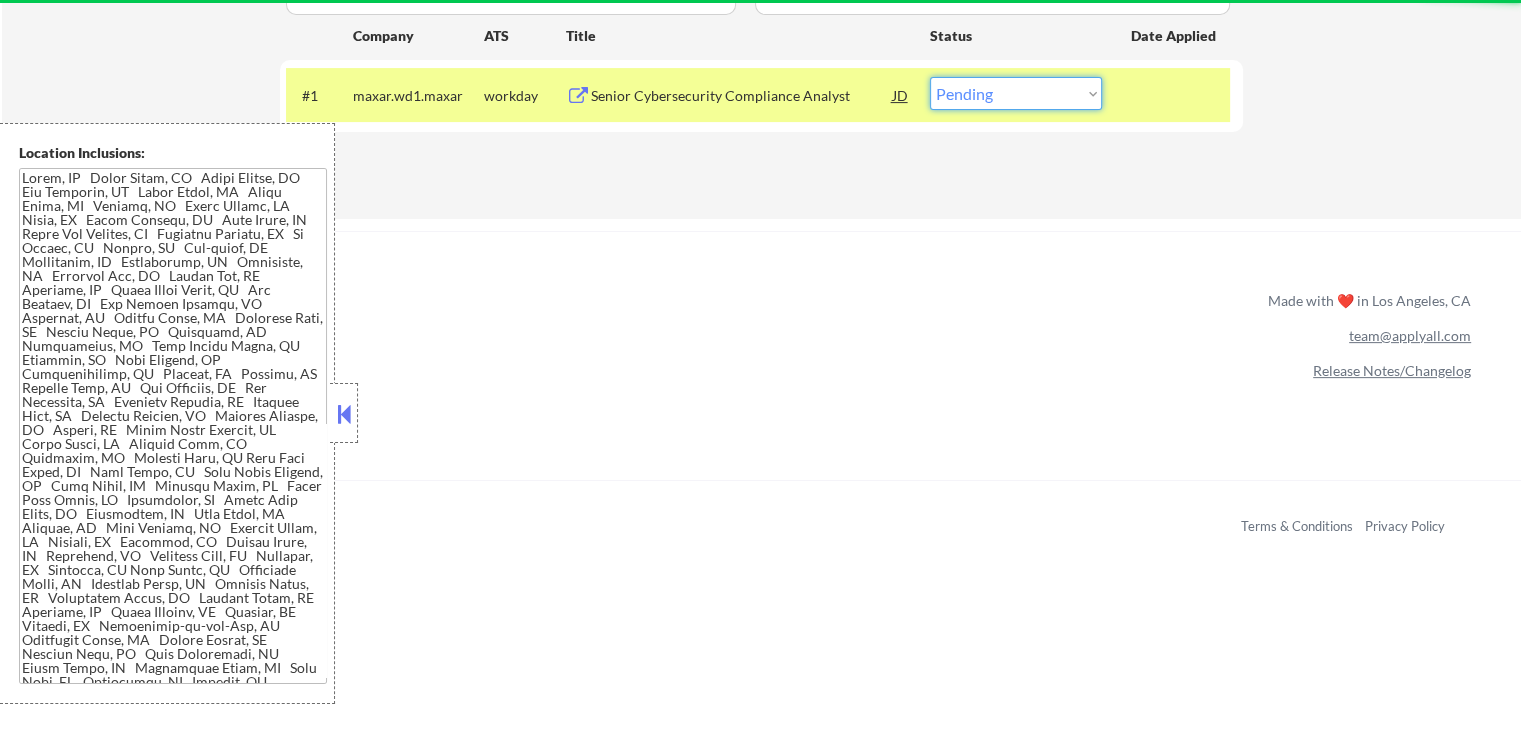 click on "Choose an option... Pending Applied Excluded (Questions) Excluded (Expired) Excluded (Location) Excluded (Bad Match) Excluded (Blocklist) Excluded (Salary) Excluded (Other)" at bounding box center (1016, 93) 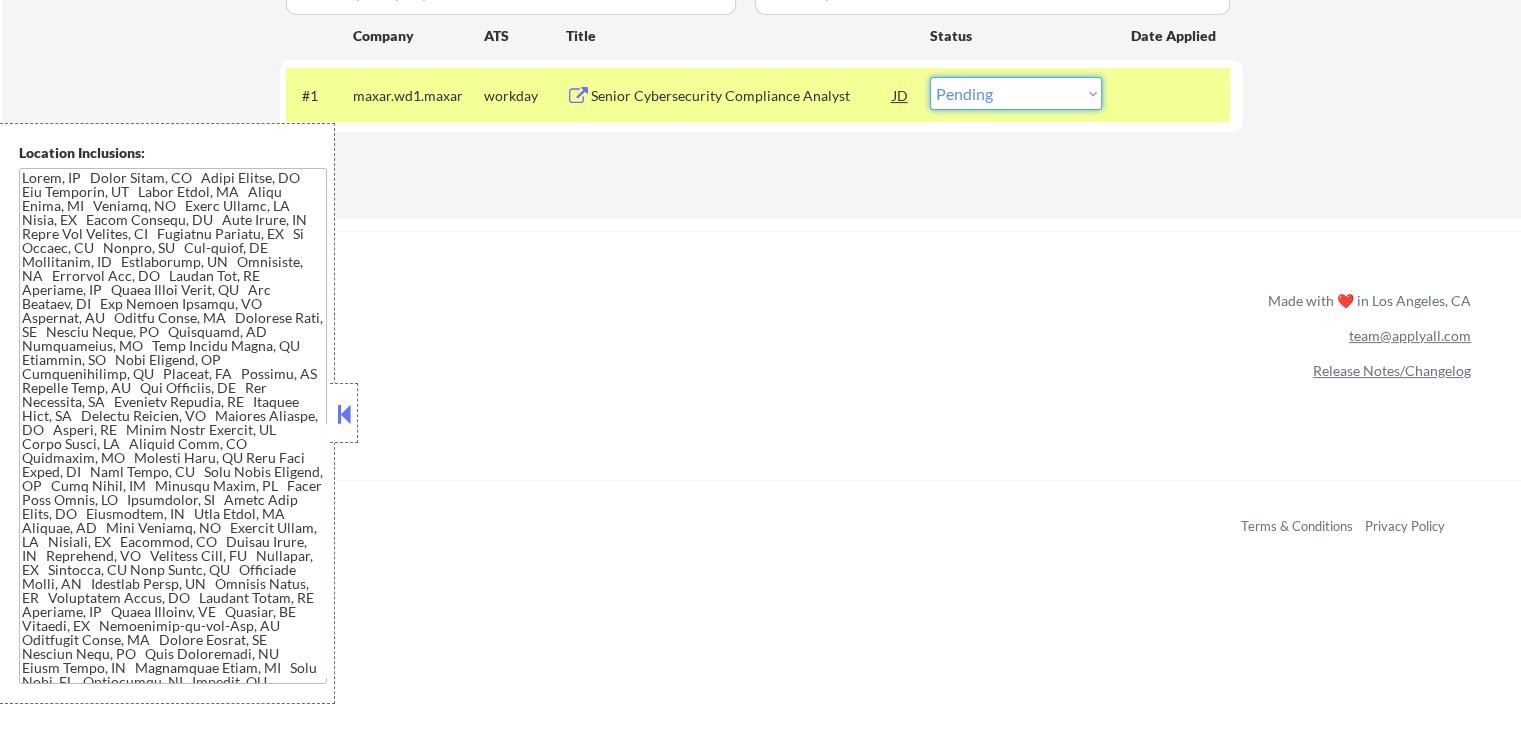 select on ""excluded__expired_"" 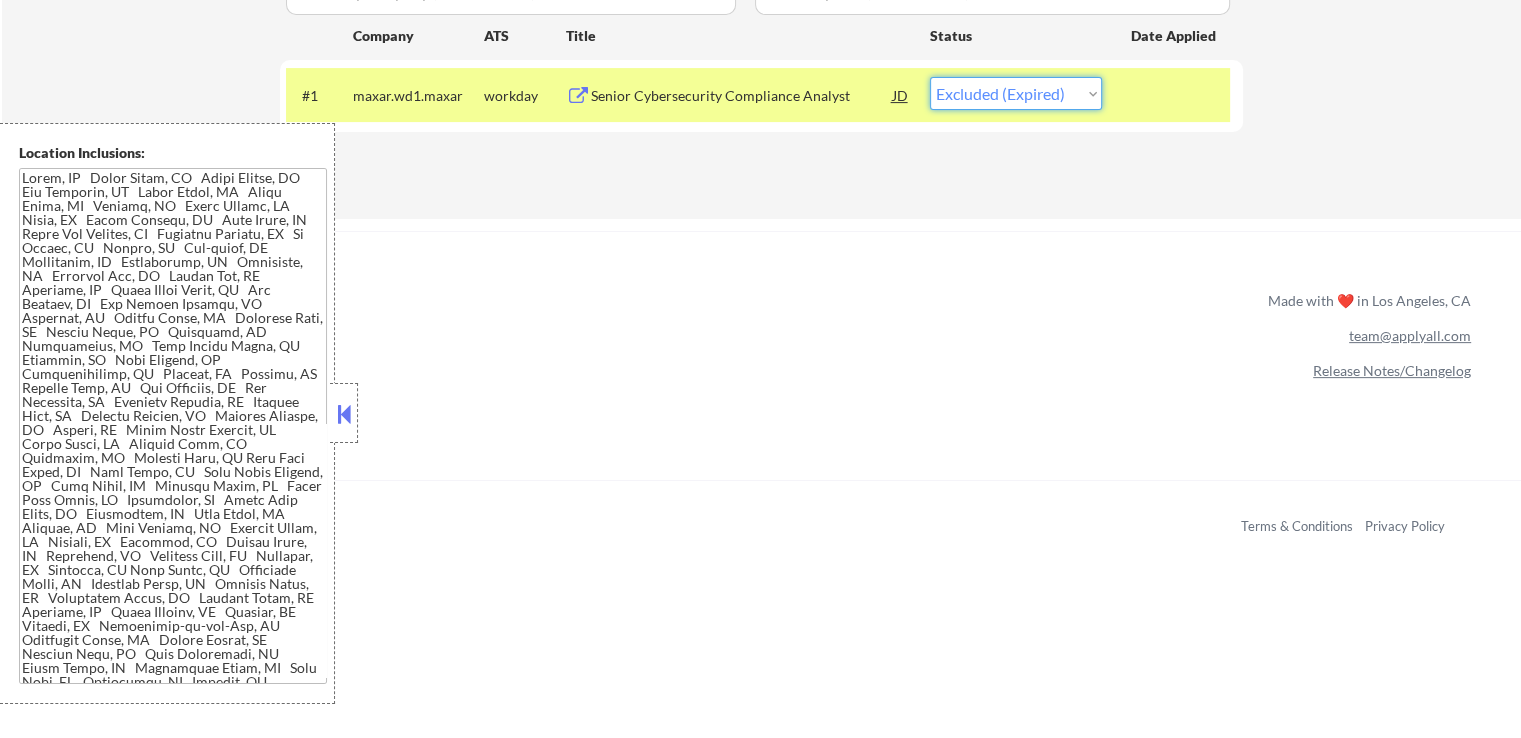 click on "Choose an option... Pending Applied Excluded (Questions) Excluded (Expired) Excluded (Location) Excluded (Bad Match) Excluded (Blocklist) Excluded (Salary) Excluded (Other)" at bounding box center (1016, 93) 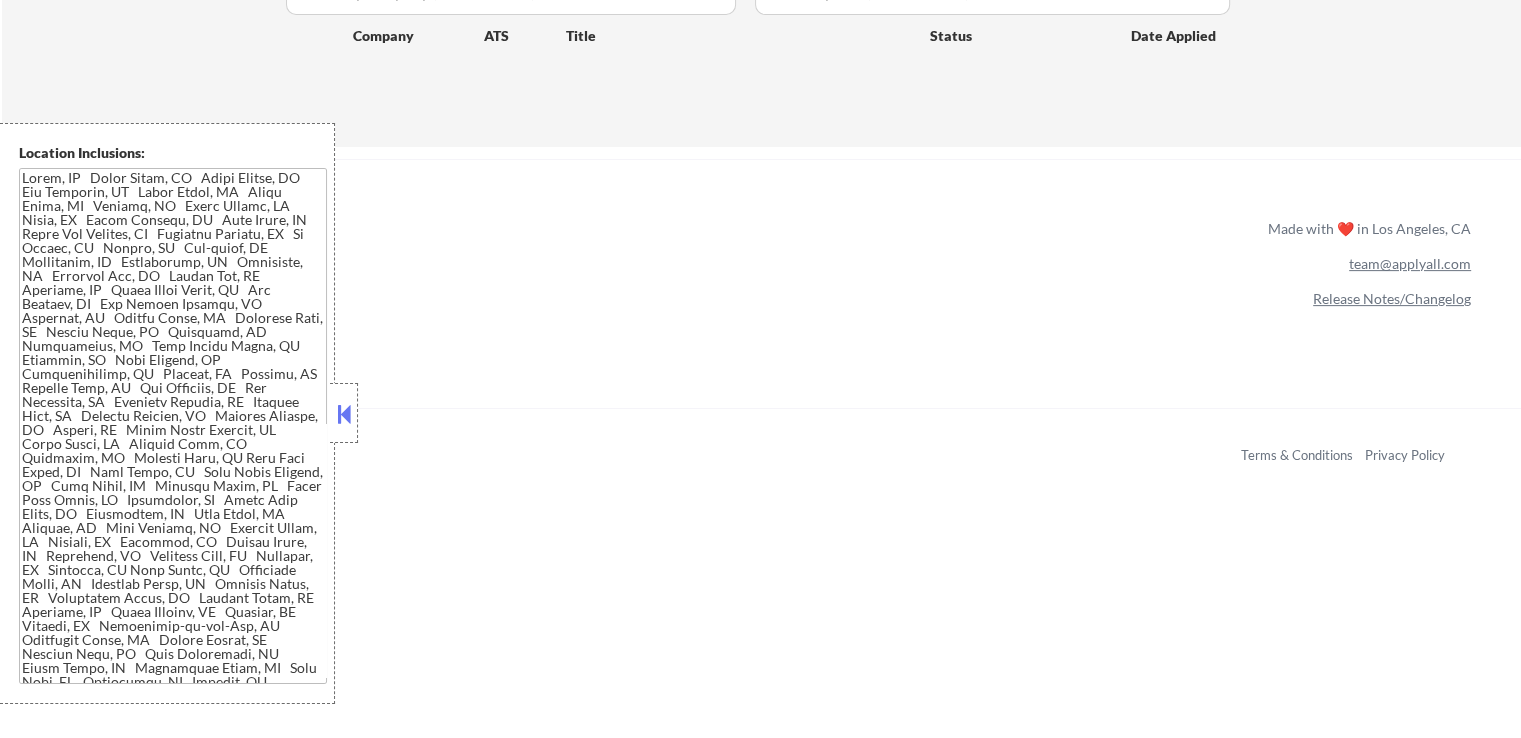 scroll, scrollTop: 100, scrollLeft: 0, axis: vertical 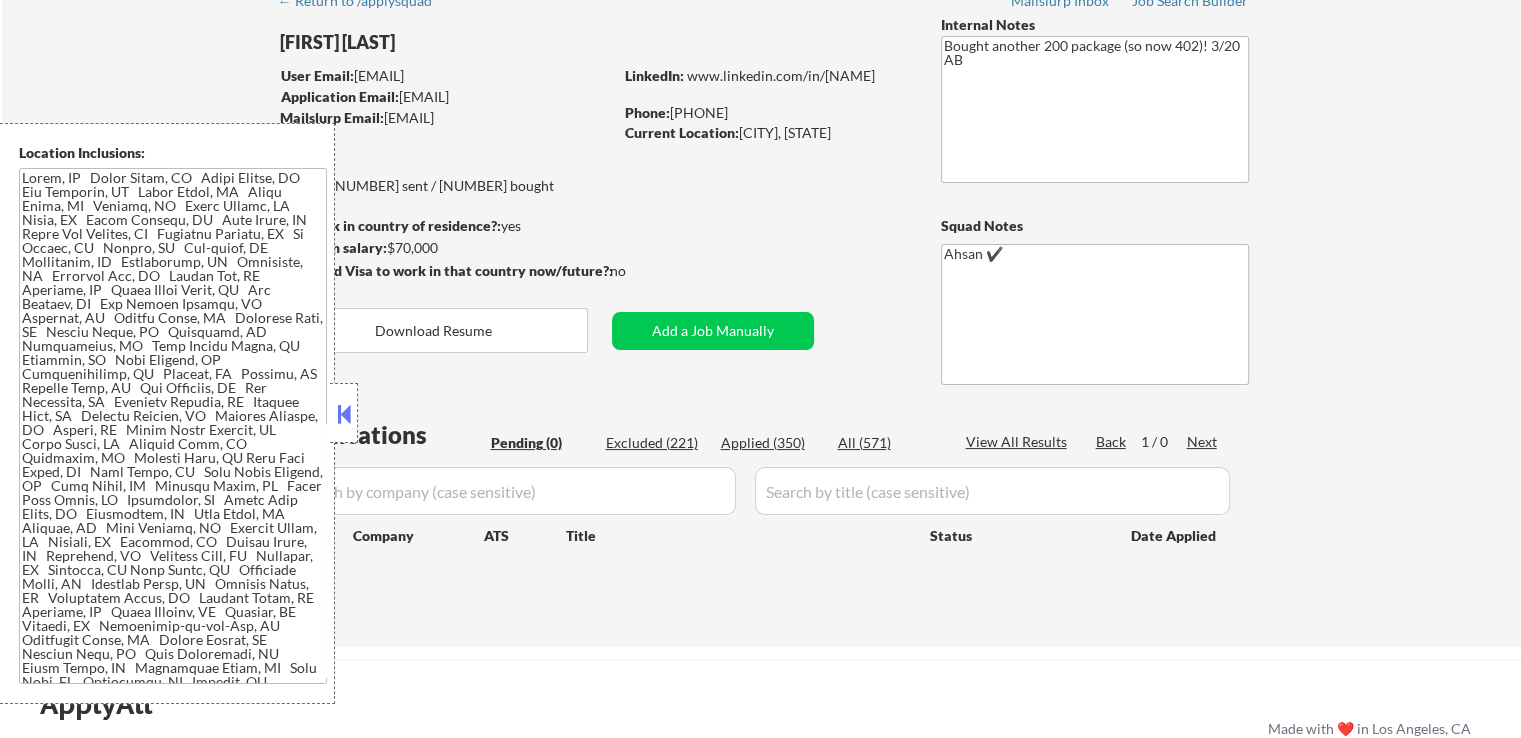 click on "Applications Pending (0) Excluded (221) Applied (350) All (571) View All Results Back 1 / 0
Next Company ATS Title Status Date Applied #1 maxar.wd1.maxar workday Senior Cybersecurity Compliance Analyst JD Choose an option... Pending Applied Excluded (Questions) Excluded (Expired) Excluded (Location) Excluded (Bad Match) Excluded (Blocklist) Excluded (Salary) Excluded (Other) success #2 maxar.wd1.maxar workday Senior Cybersecurity Compliance Analyst JD Choose an option... Pending Applied Excluded (Questions) Excluded (Expired) Excluded (Location) Excluded (Bad Match) Excluded (Blocklist) Excluded (Salary) Excluded (Other) #3 cgsfederal lever Digital Forensic Analyst I JD Choose an option... Pending Applied Excluded (Questions) Excluded (Expired) Excluded (Location) Excluded (Bad Match) Excluded (Blocklist) Excluded (Salary) Excluded (Other) success #4 veeva [Already applied to 2+ jobs from this company] lever Privacy Analyst JD Choose an option... Pending Applied Excluded (Questions) Excluded (Expired)" at bounding box center (761, 513) 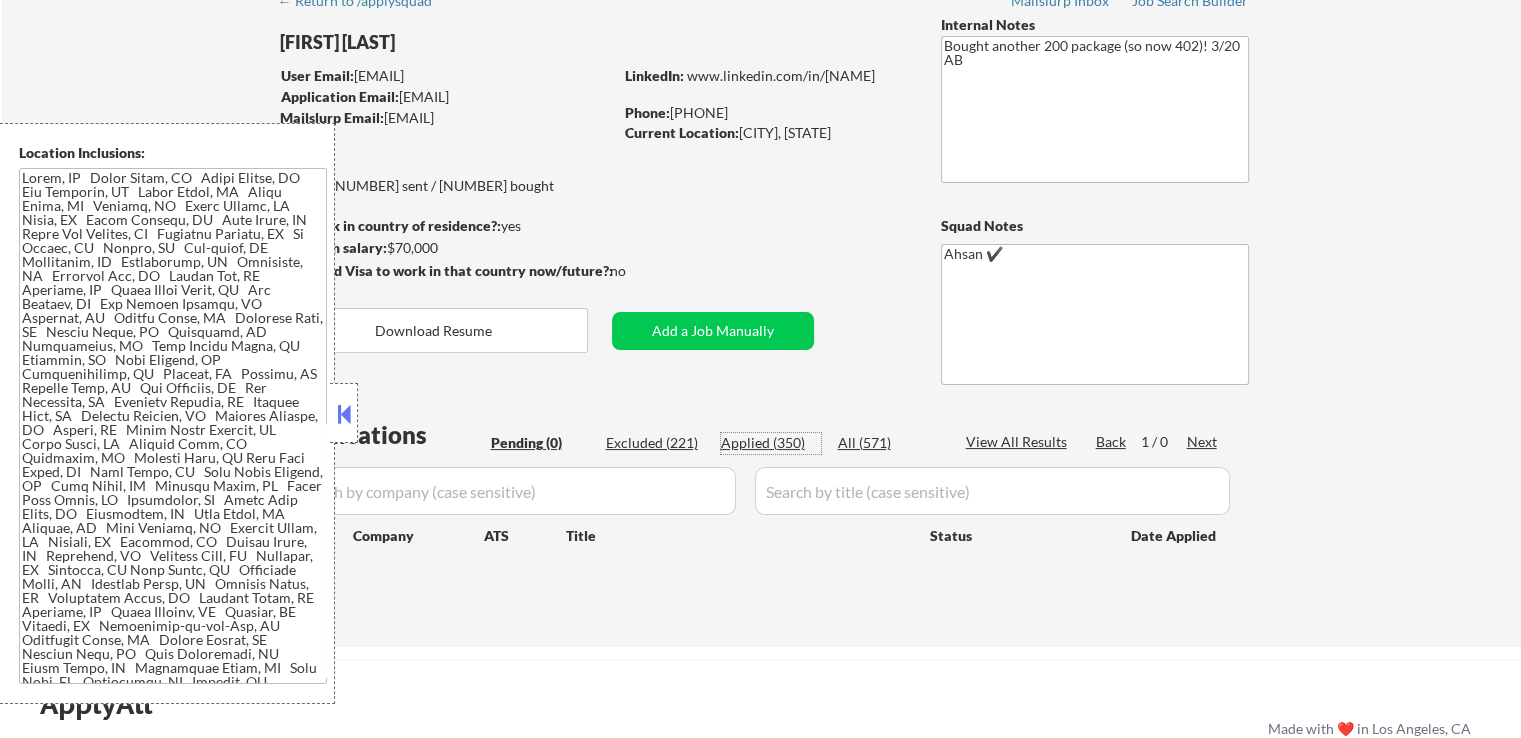 click on "Applied (350)" at bounding box center [771, 443] 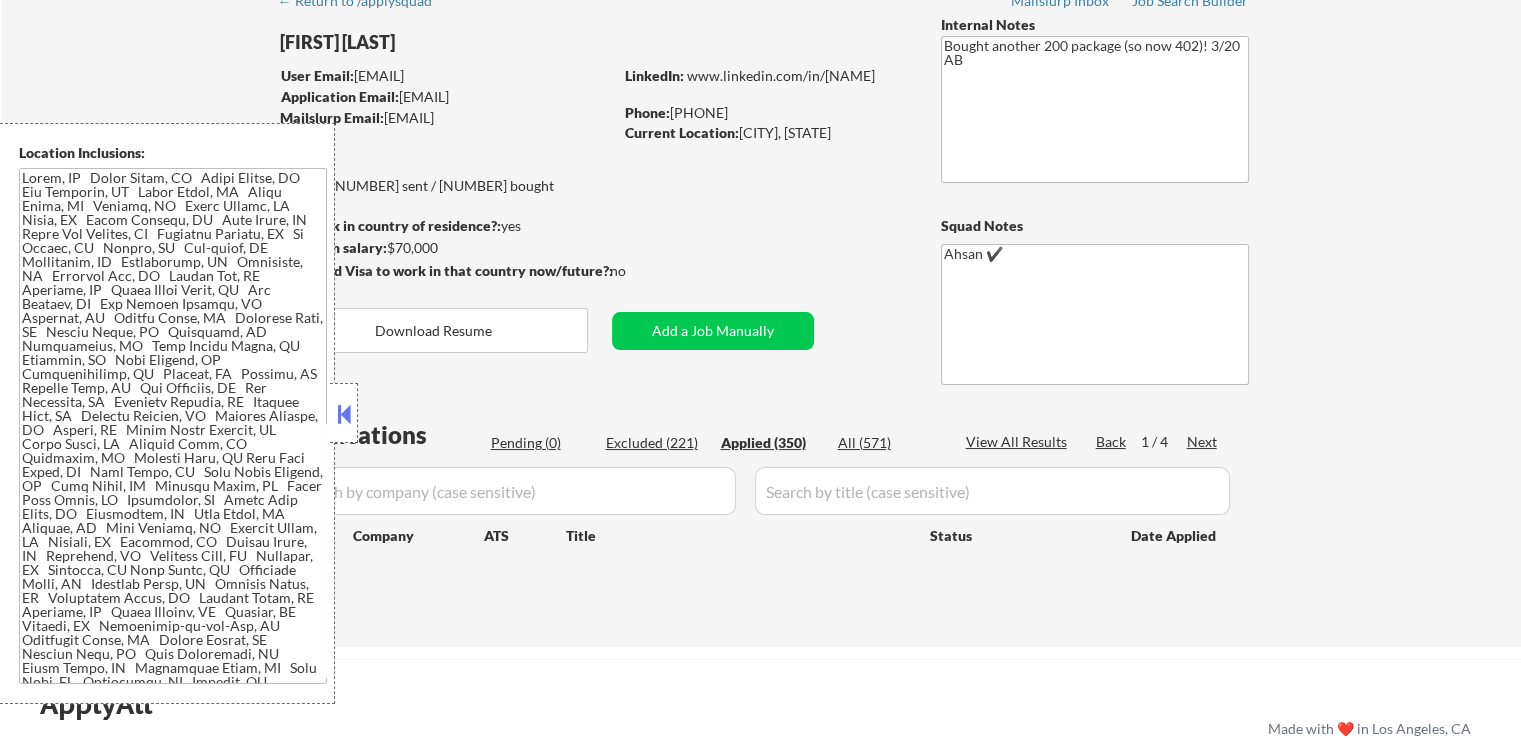select on ""applied"" 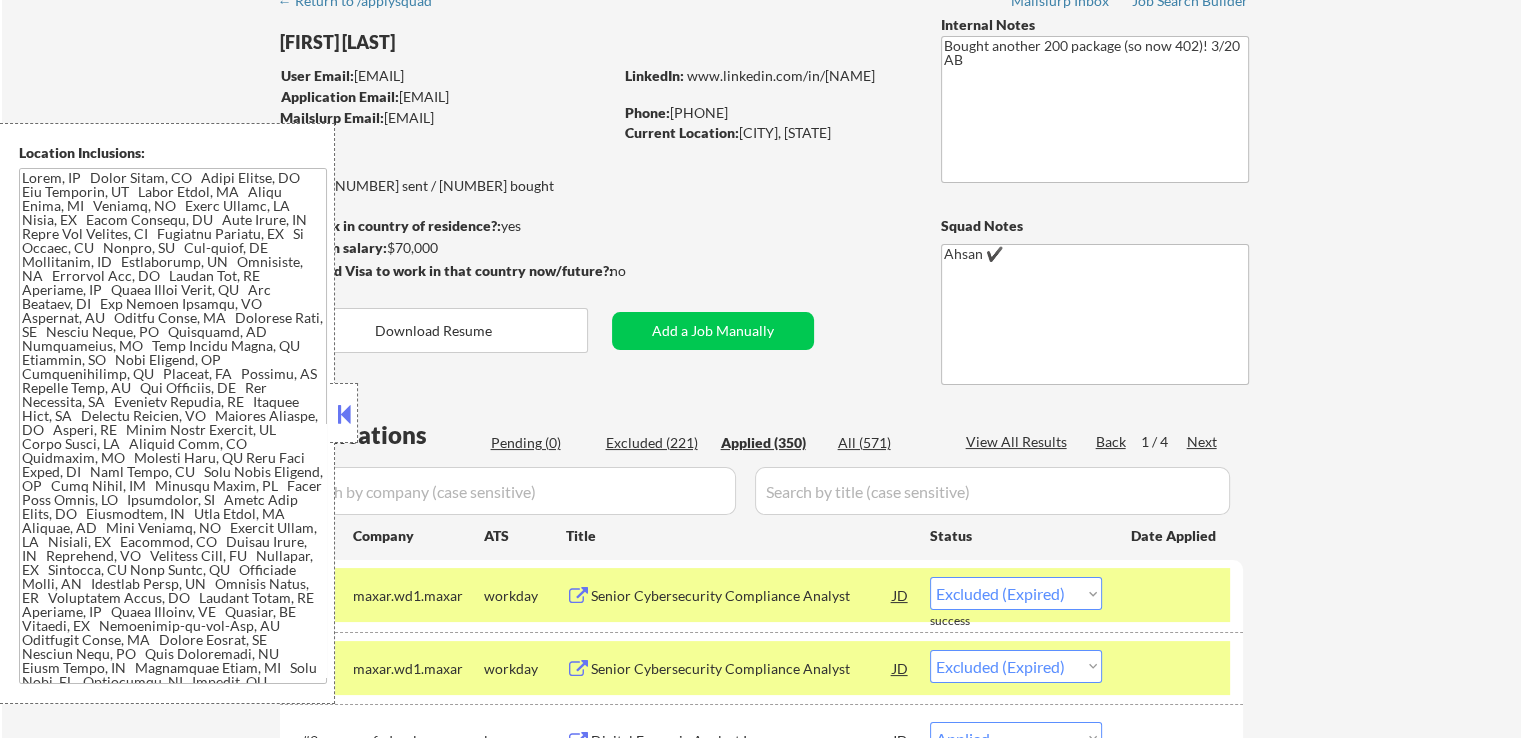 select on ""applied"" 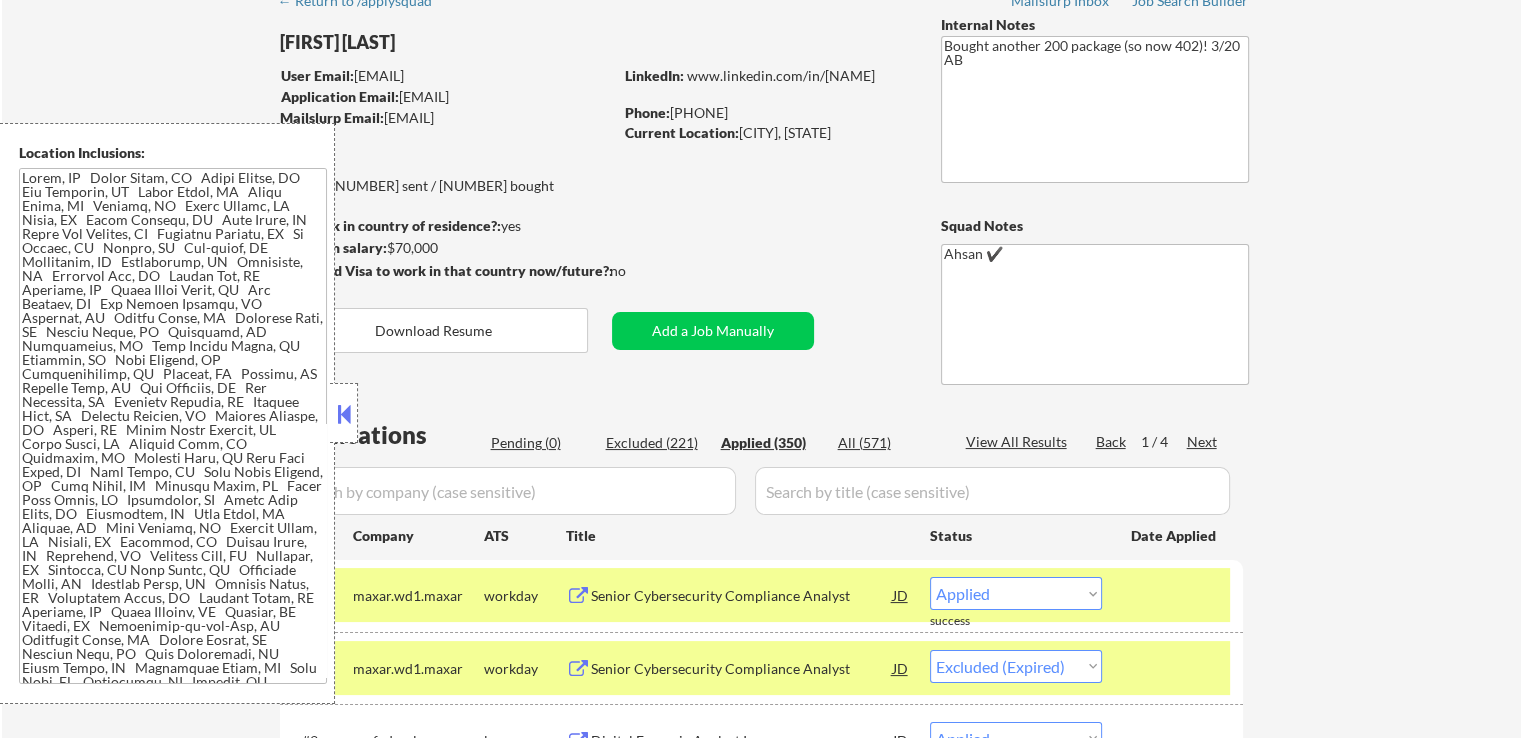 select on ""applied"" 